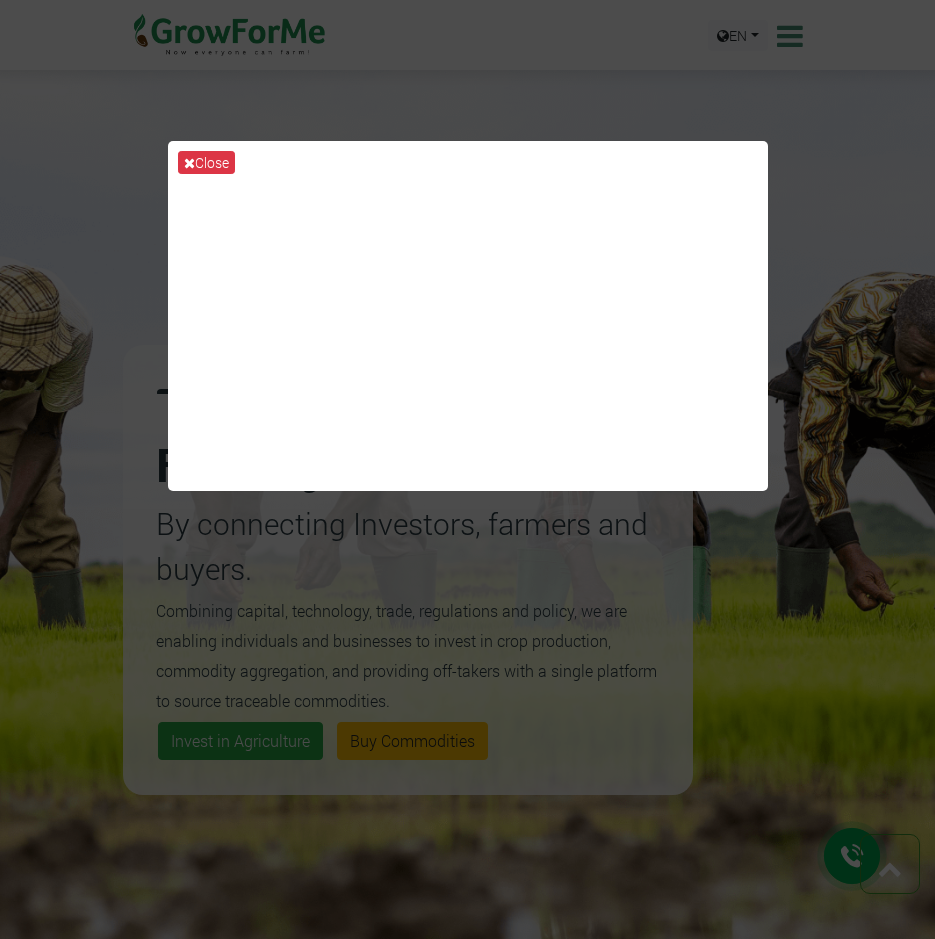 scroll, scrollTop: 2300, scrollLeft: 0, axis: vertical 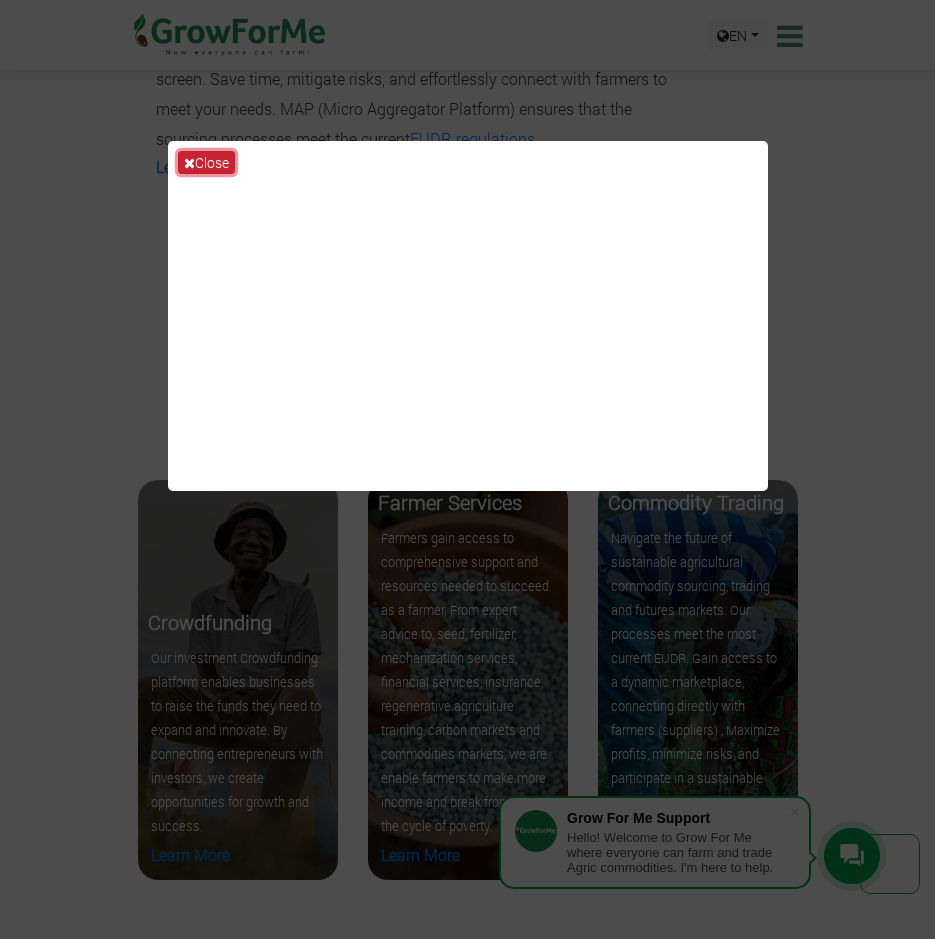 click on "Close" at bounding box center (206, 162) 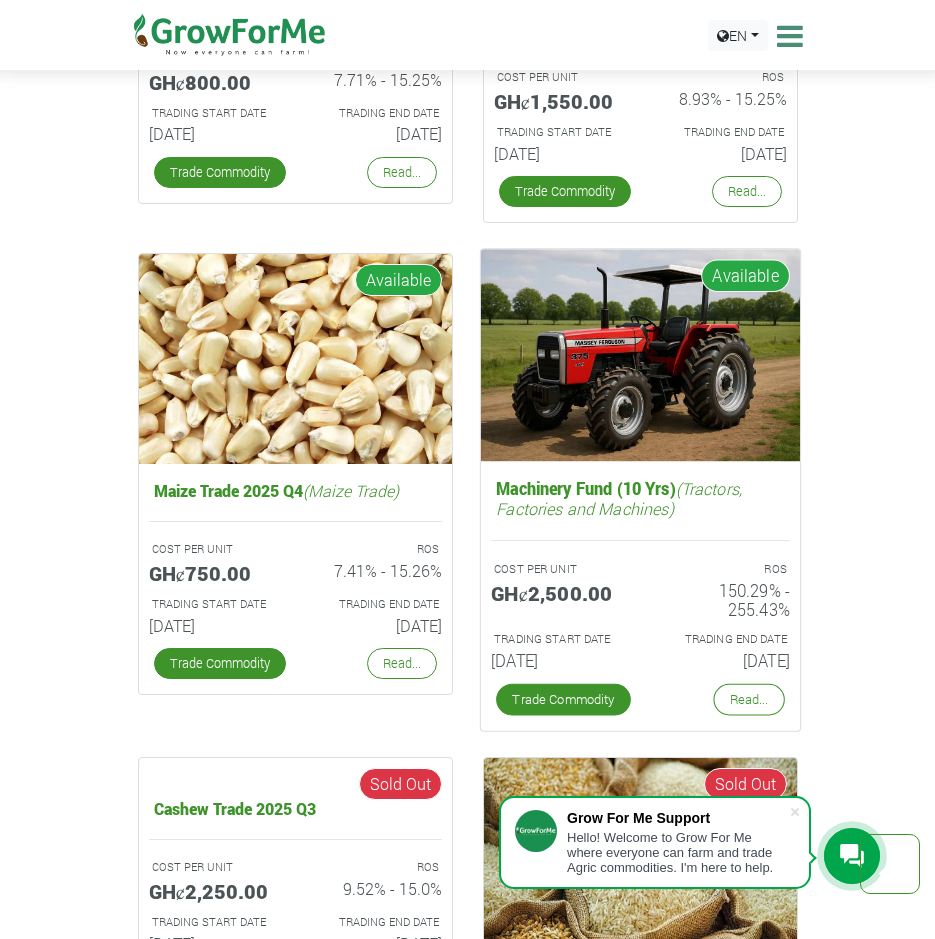 scroll, scrollTop: 4200, scrollLeft: 0, axis: vertical 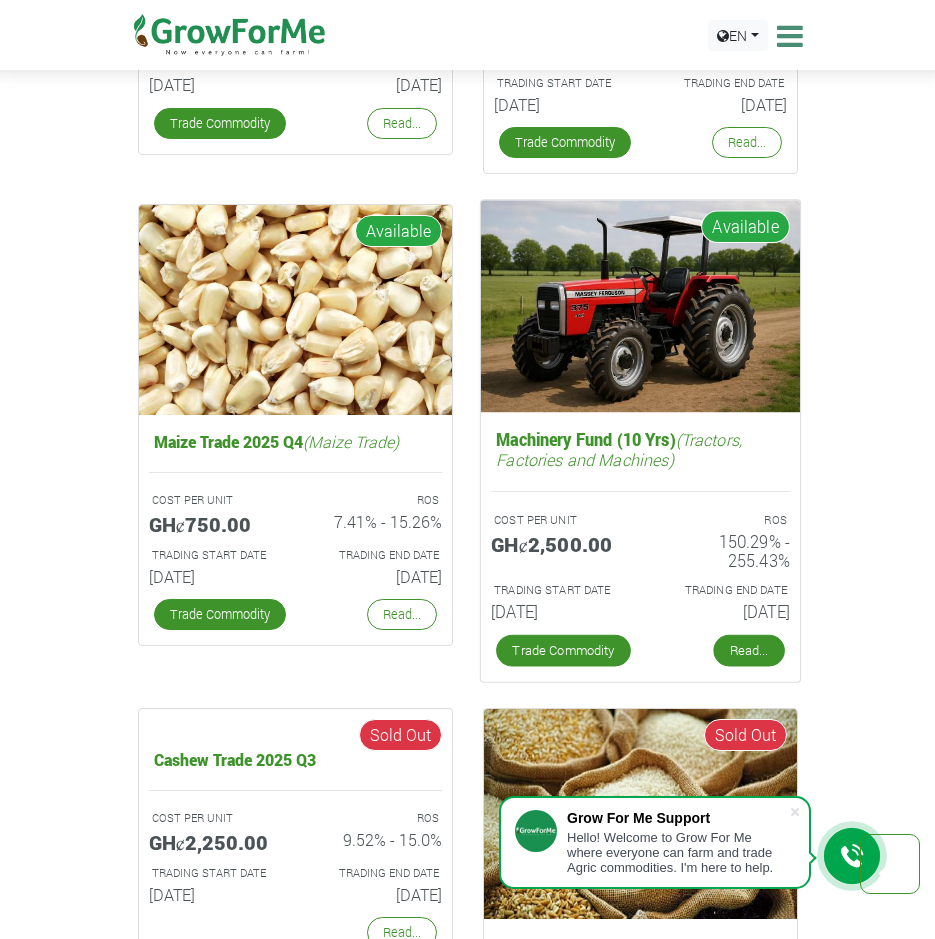 click on "Read..." at bounding box center [748, 651] 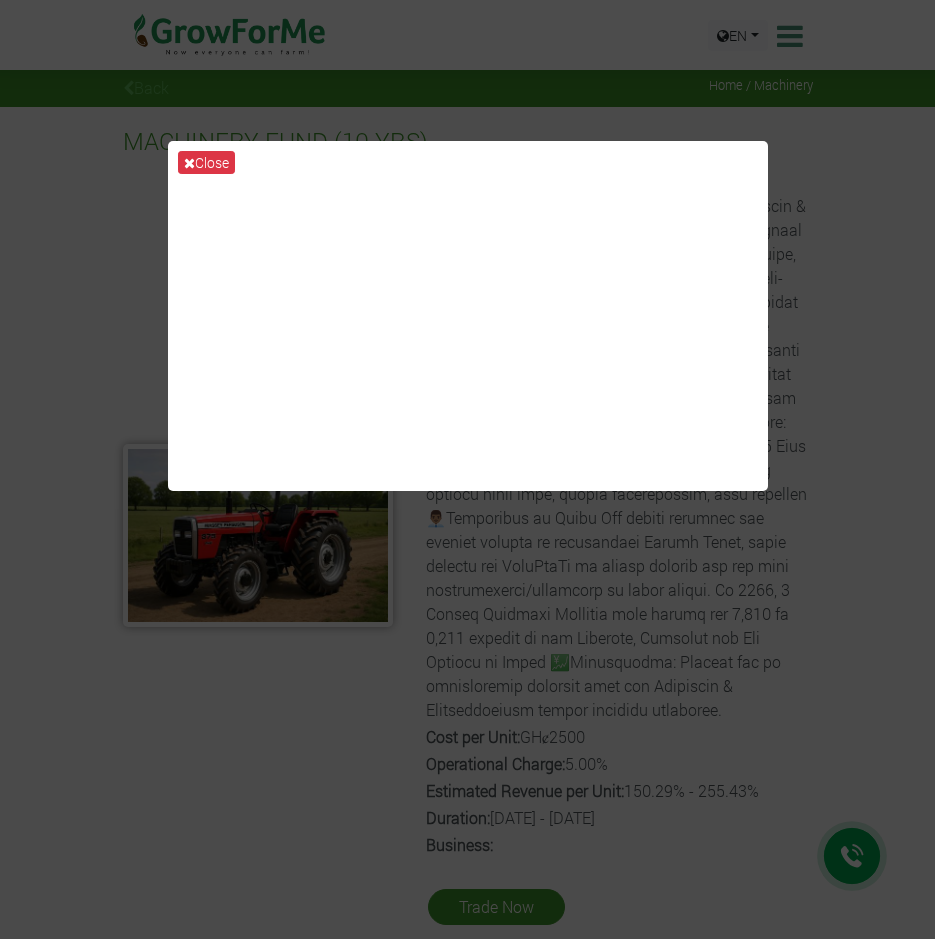 scroll, scrollTop: 0, scrollLeft: 0, axis: both 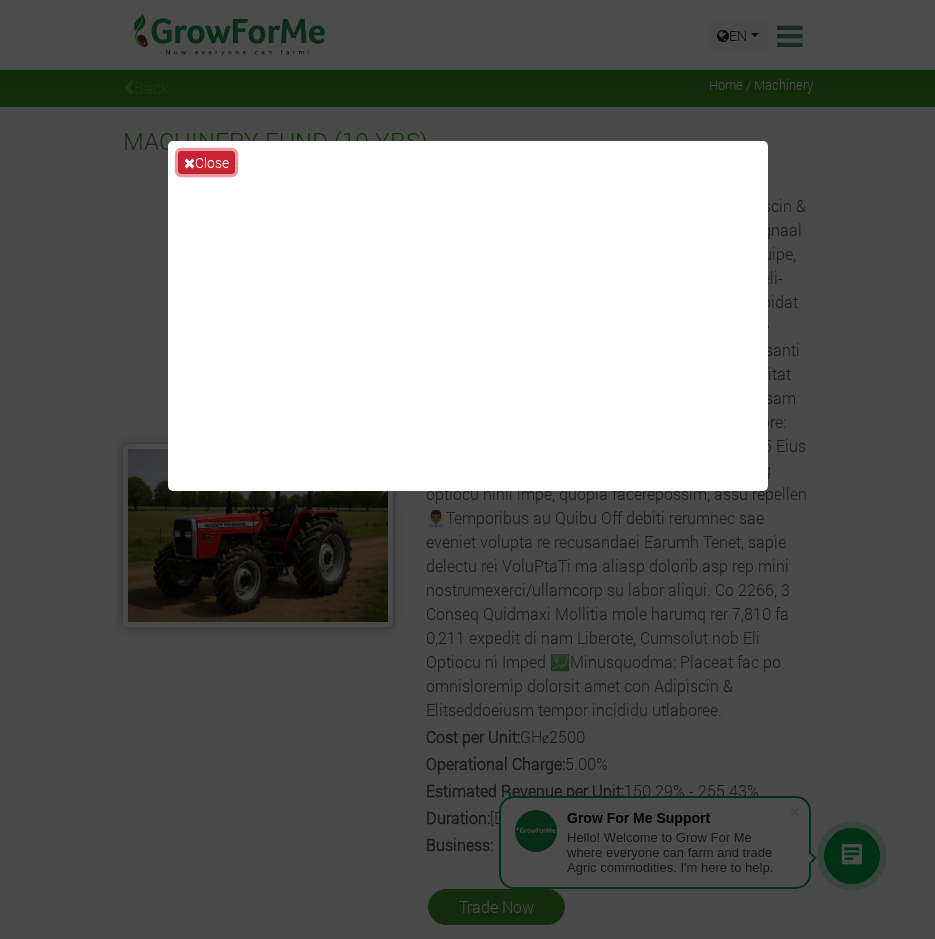 click on "Close" at bounding box center [206, 162] 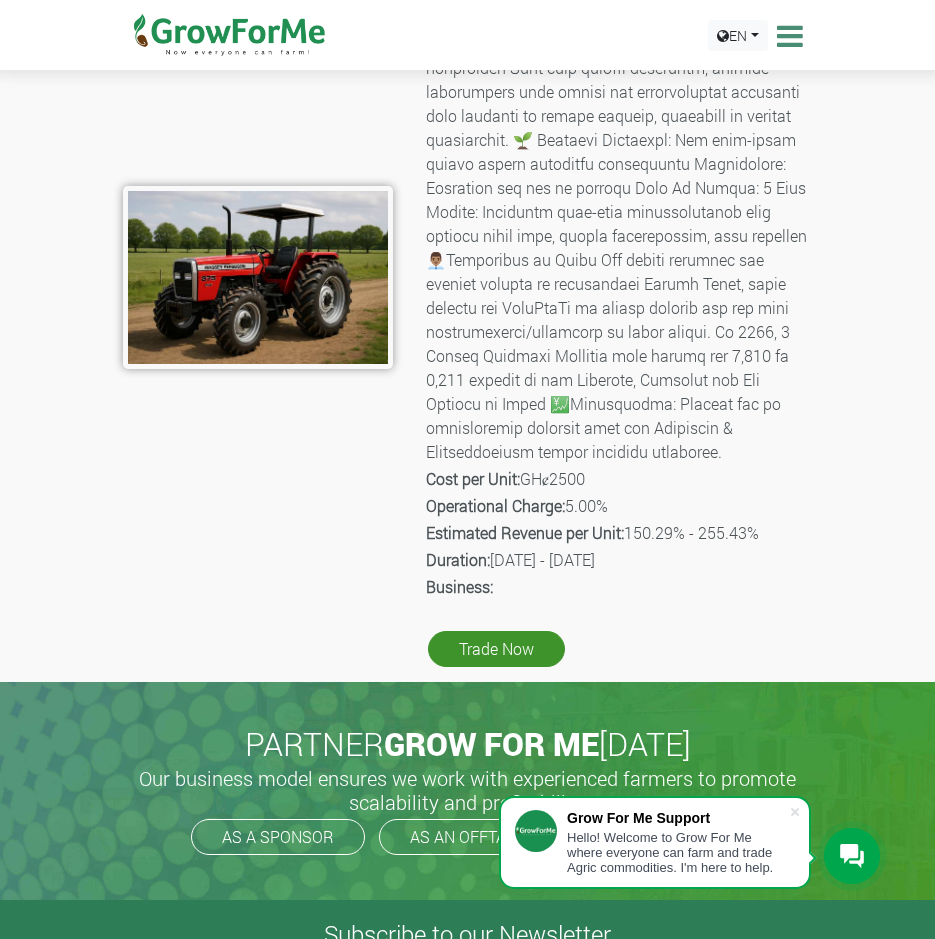 scroll, scrollTop: 300, scrollLeft: 0, axis: vertical 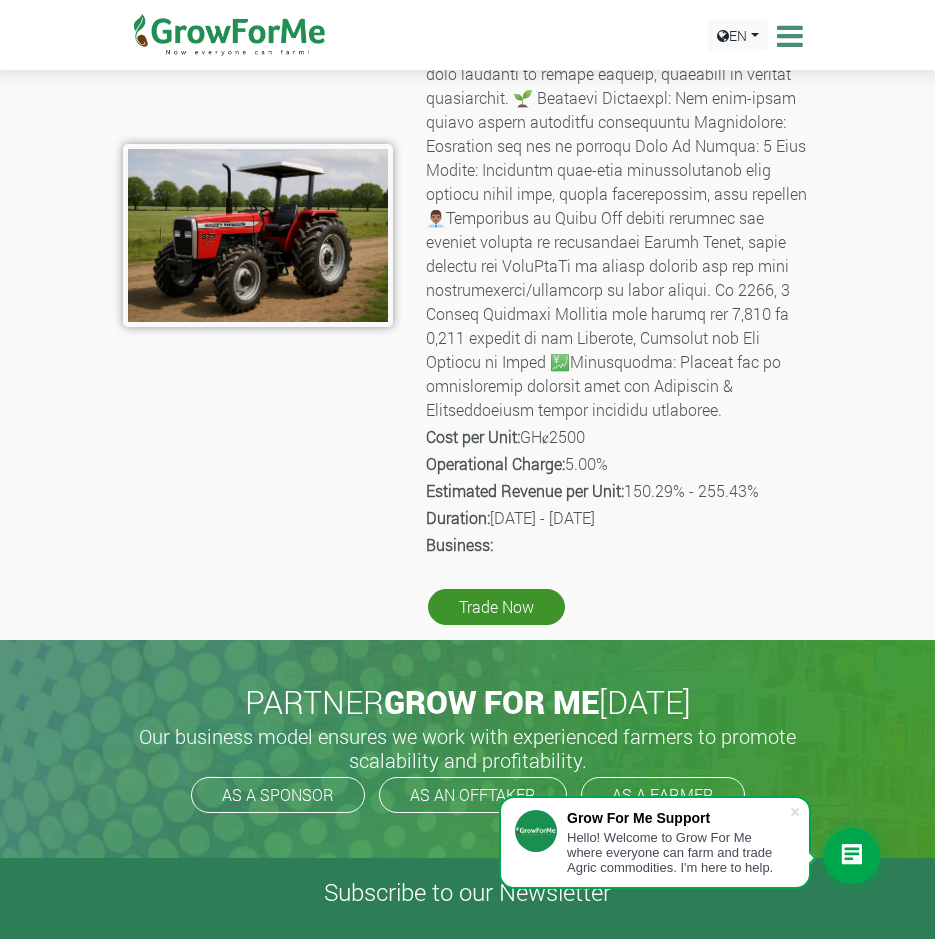 drag, startPoint x: 766, startPoint y: 518, endPoint x: 631, endPoint y: 522, distance: 135.05925 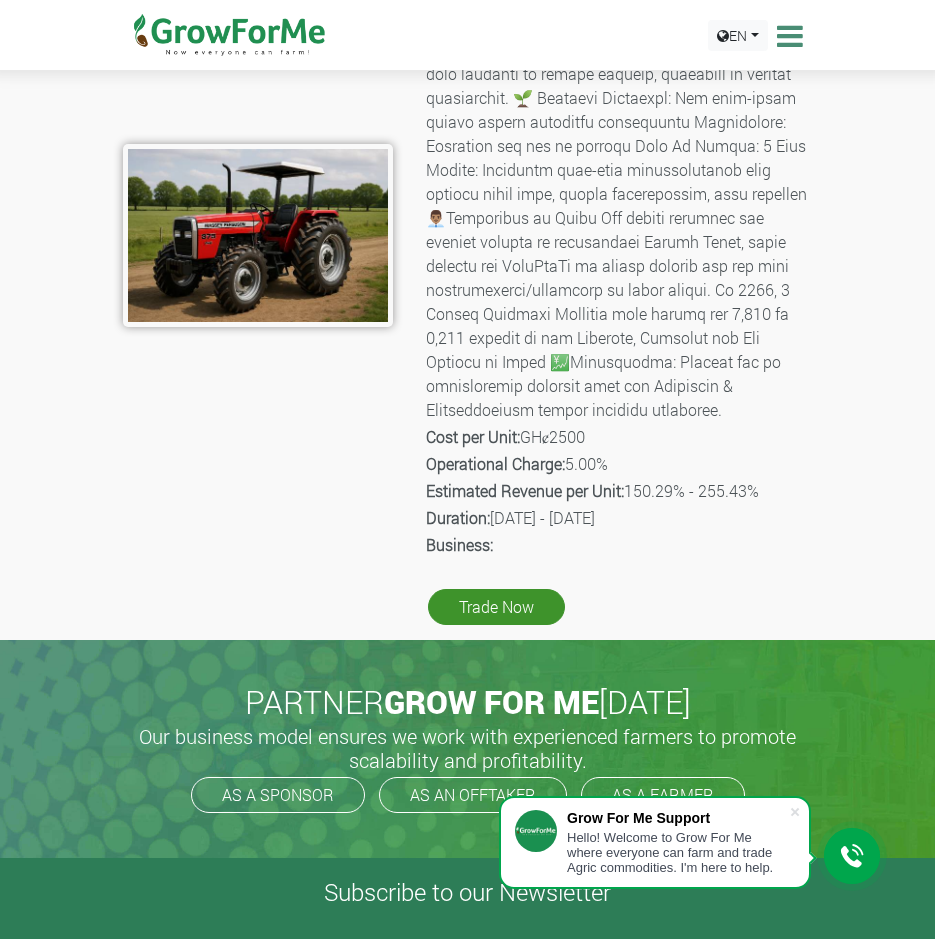 copy on "150.29% - 255.43%" 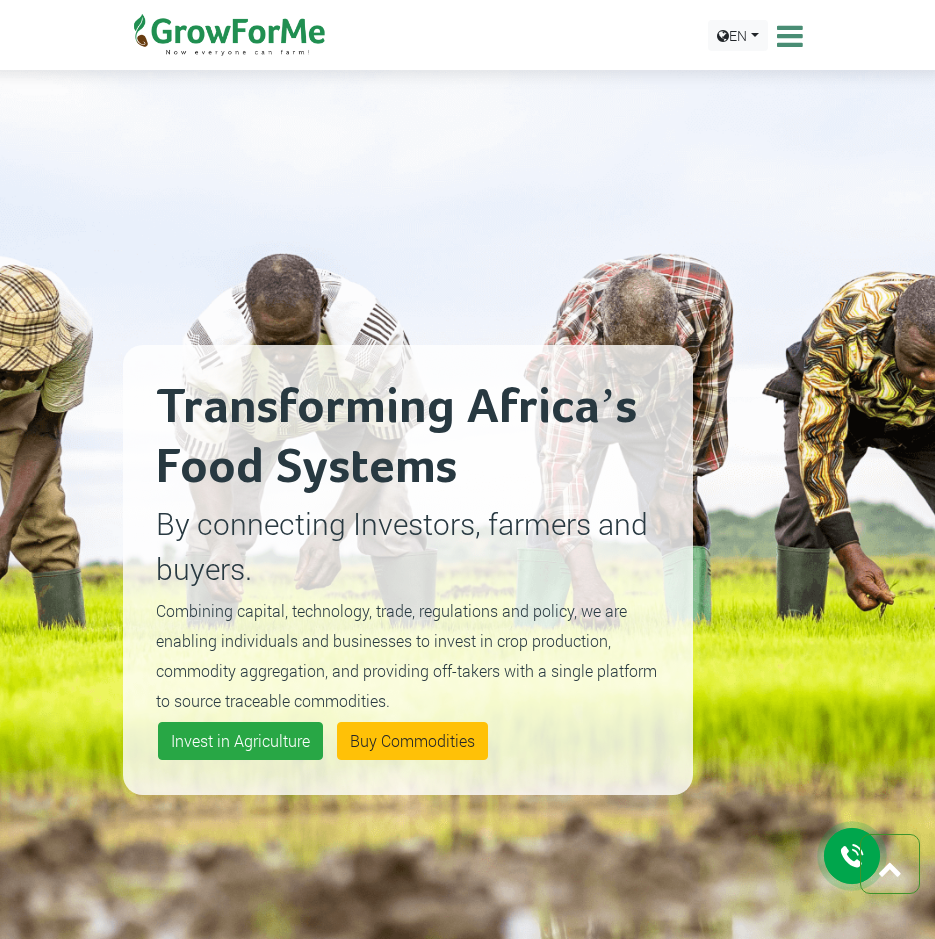 scroll, scrollTop: 4200, scrollLeft: 0, axis: vertical 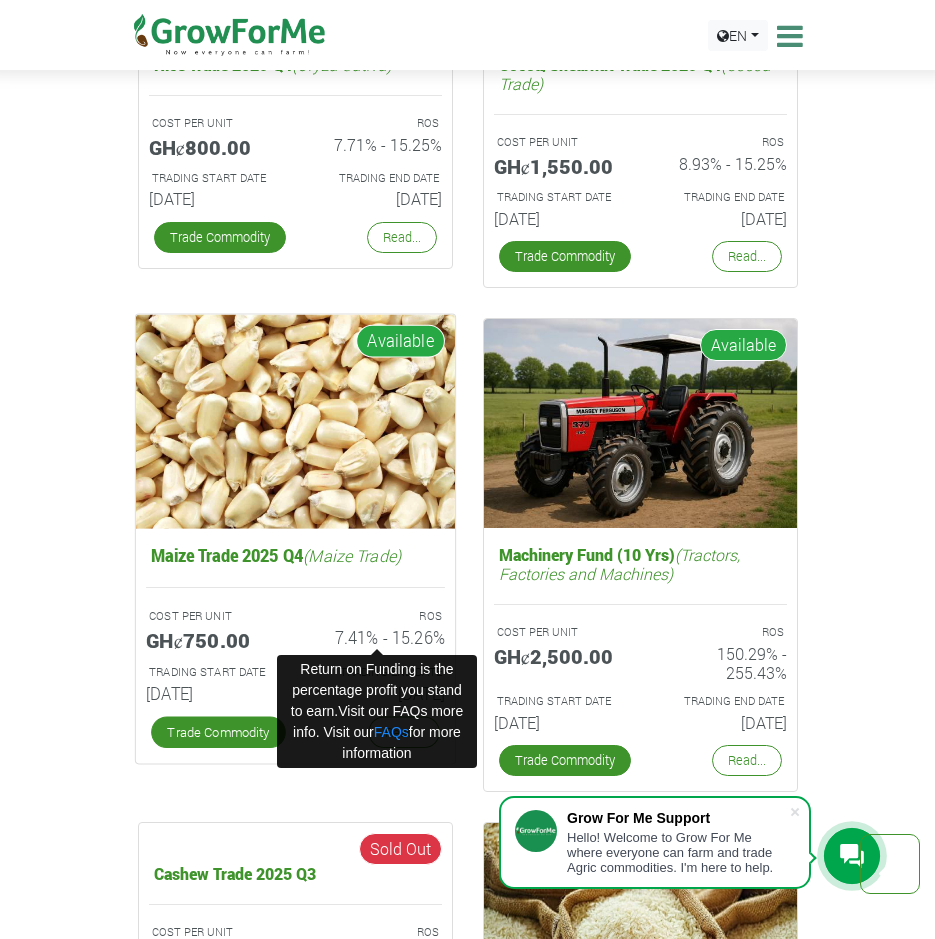 drag, startPoint x: 452, startPoint y: 639, endPoint x: 339, endPoint y: 645, distance: 113.15918 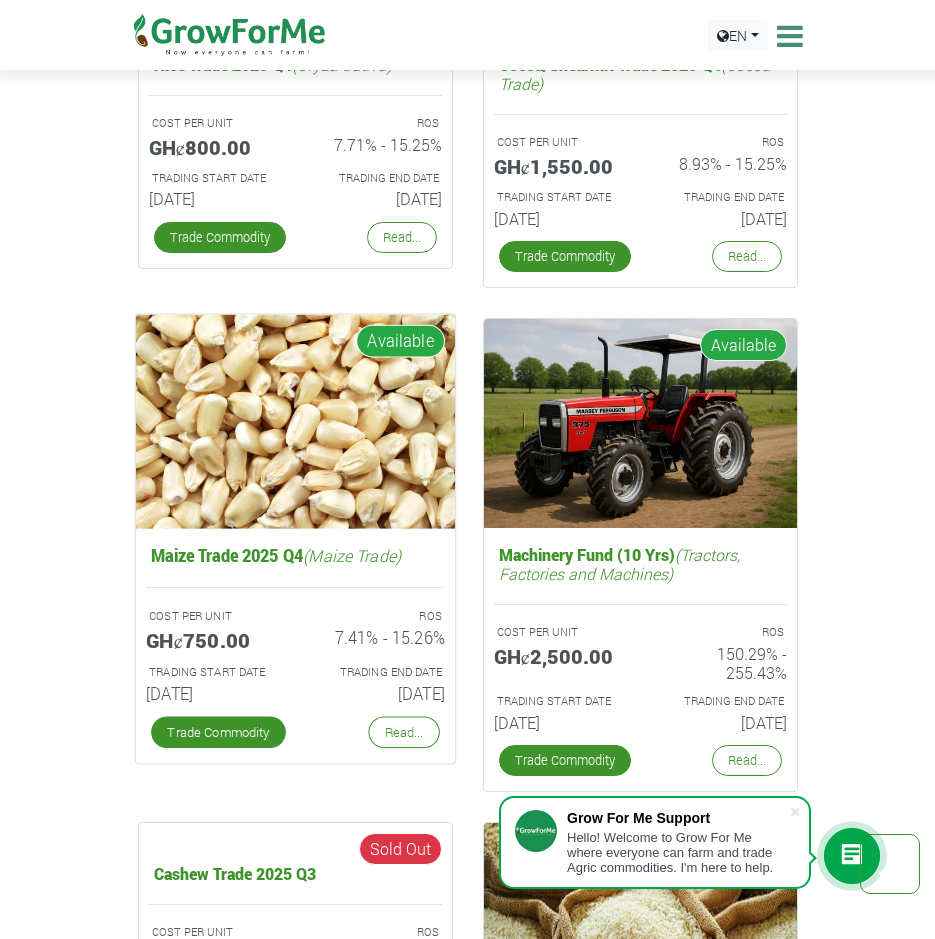 copy on "7.41% - 15.26%" 